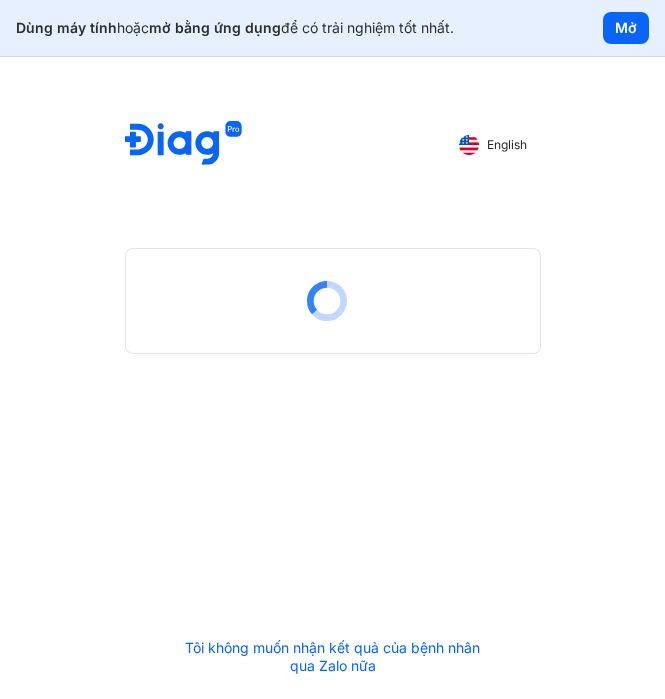 scroll, scrollTop: 0, scrollLeft: 0, axis: both 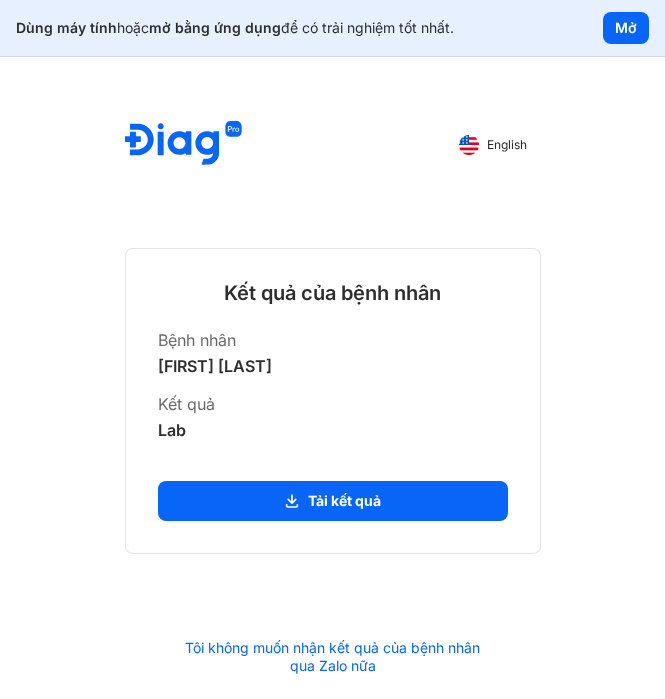 click on "Tải kết quả" at bounding box center [333, 501] 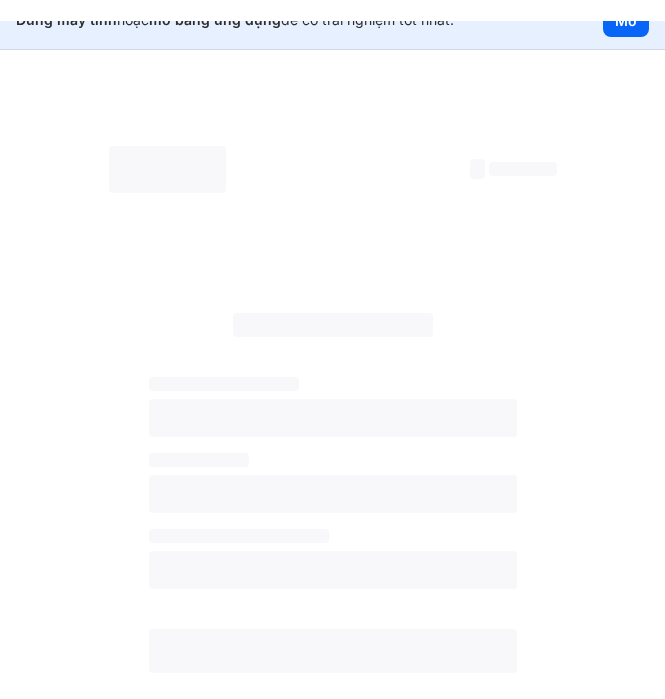 scroll, scrollTop: 0, scrollLeft: 1, axis: horizontal 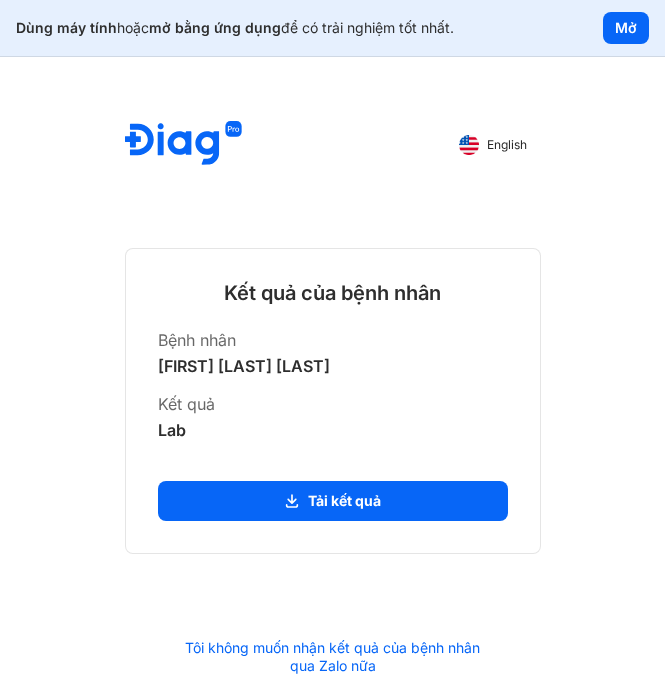 click on "Tải kết quả" at bounding box center (333, 501) 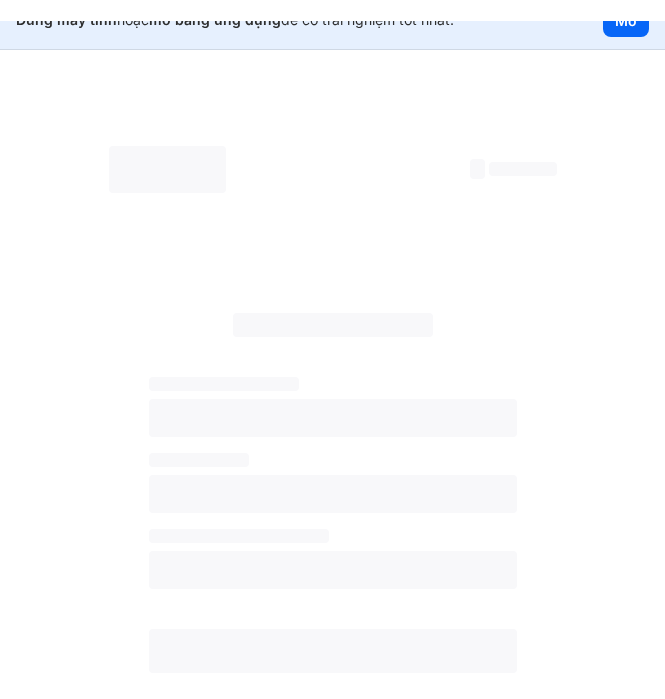 scroll, scrollTop: 0, scrollLeft: 1, axis: horizontal 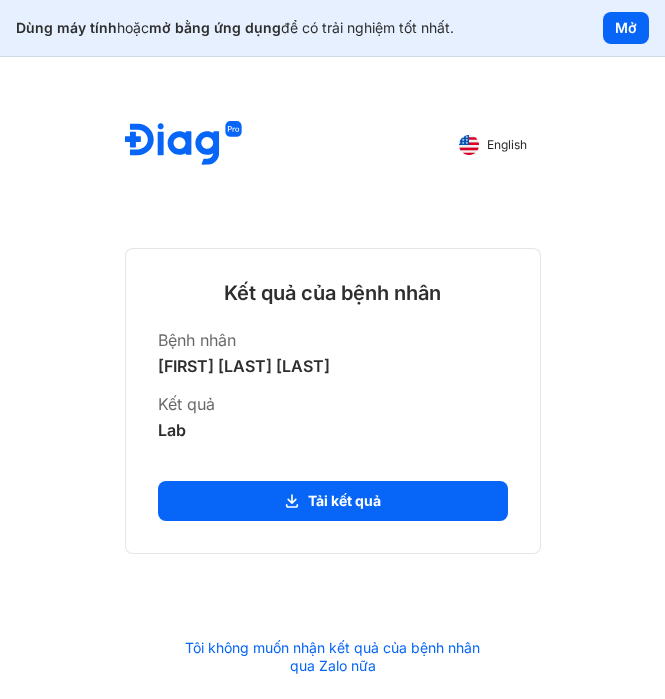 click on "Tải kết quả" at bounding box center (333, 501) 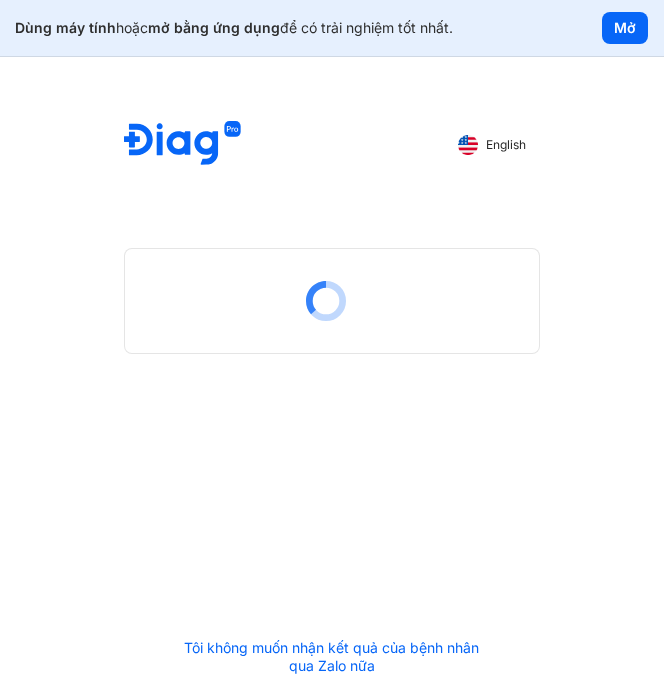scroll, scrollTop: 0, scrollLeft: 1, axis: horizontal 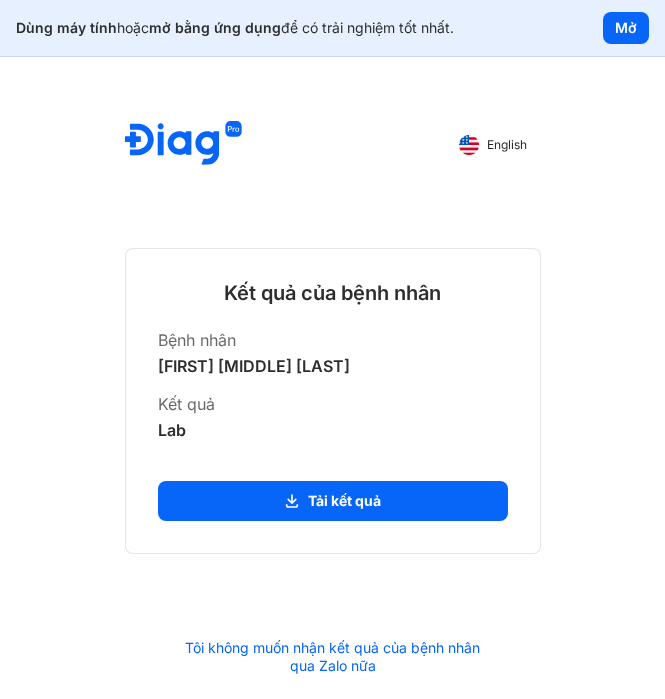 click on "Tải kết quả" at bounding box center (333, 501) 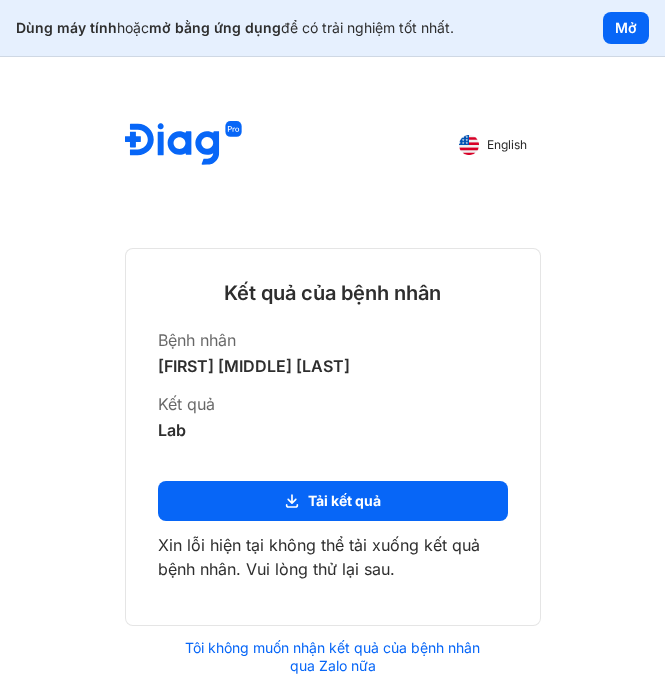 click on "Tải kết quả" at bounding box center [333, 501] 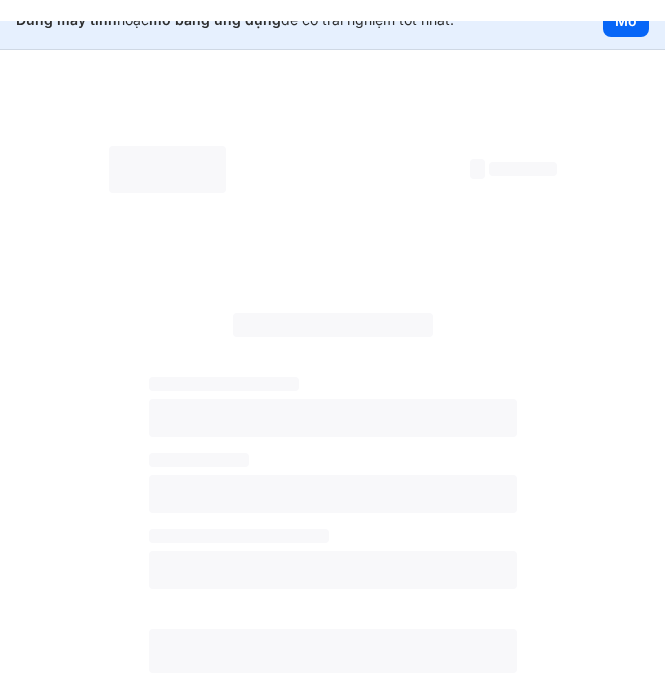 scroll, scrollTop: 0, scrollLeft: 1, axis: horizontal 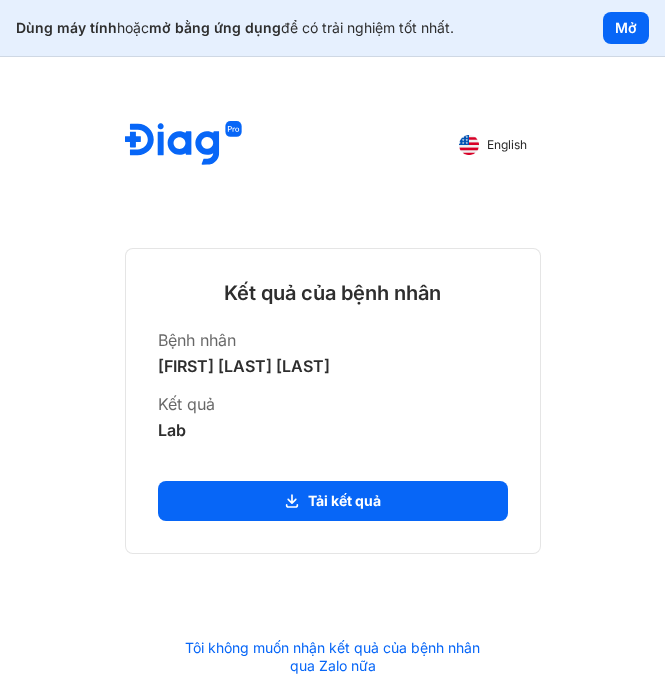 click on "Tải kết quả" at bounding box center [333, 501] 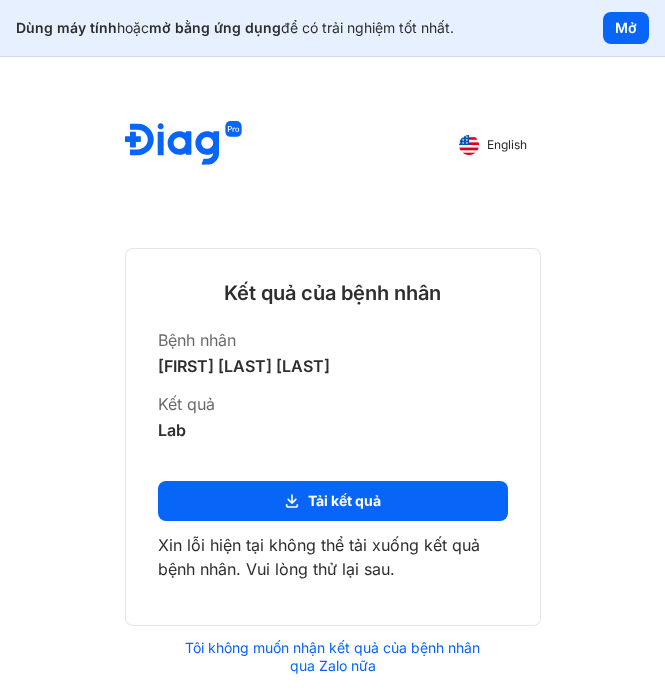click on "Tải kết quả" at bounding box center [333, 501] 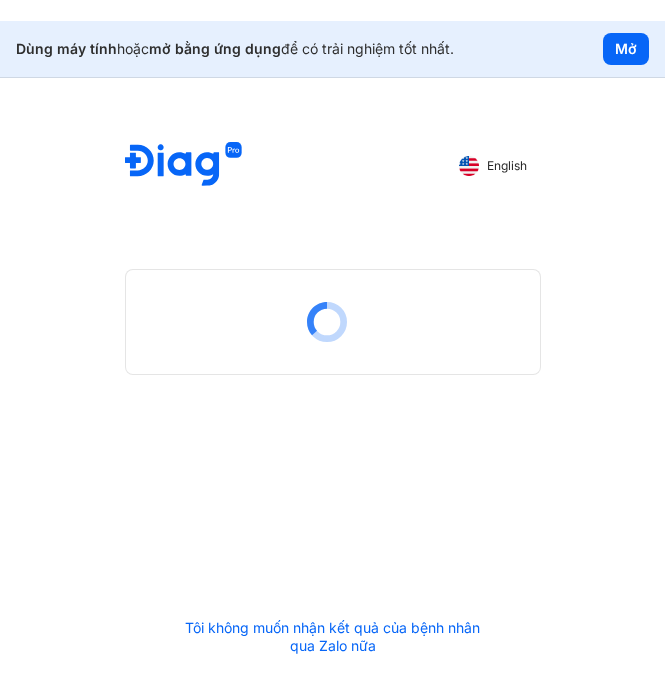 scroll, scrollTop: 0, scrollLeft: 0, axis: both 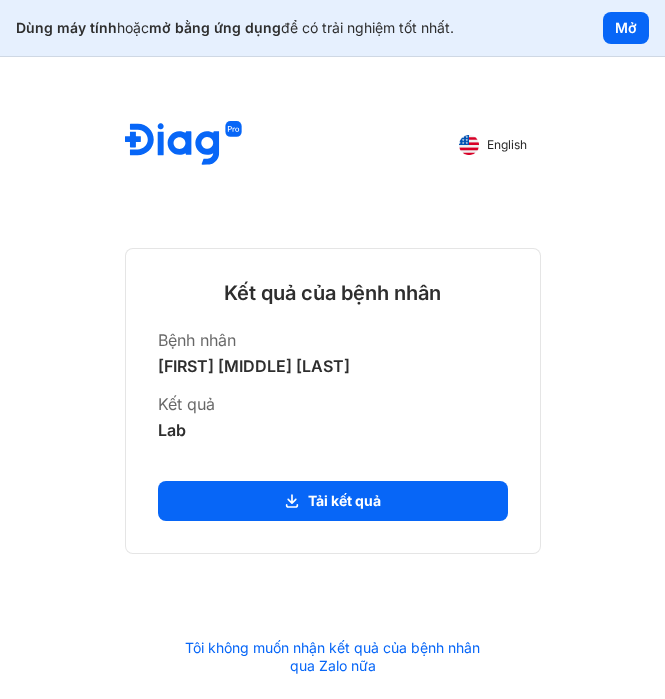 click on "Tải kết quả" at bounding box center (333, 501) 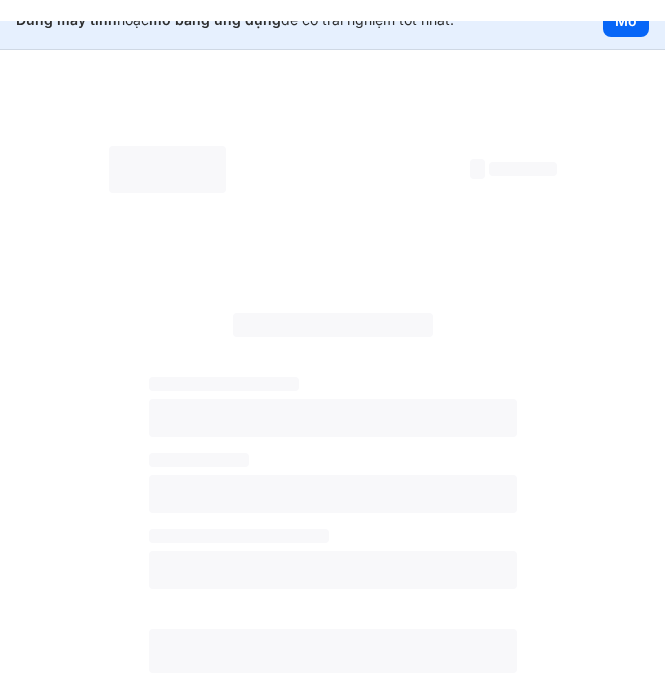 scroll, scrollTop: 0, scrollLeft: 1, axis: horizontal 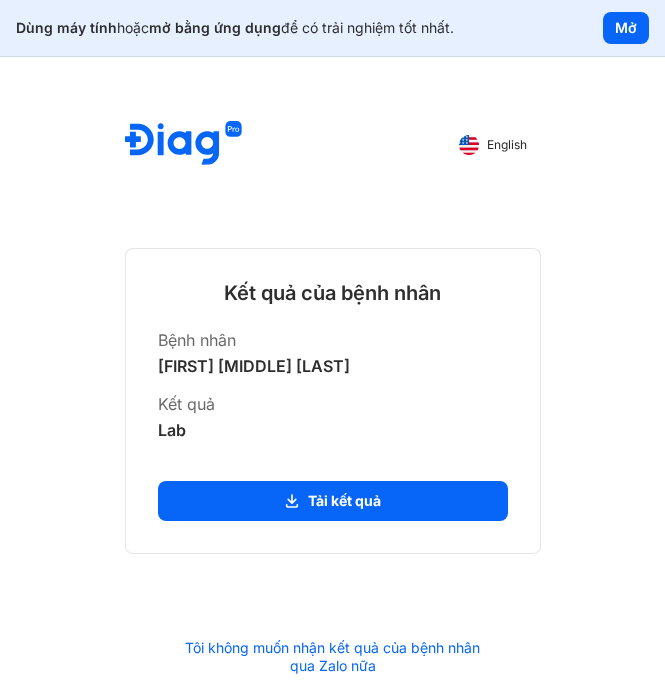 click on "Tải kết quả" at bounding box center (333, 501) 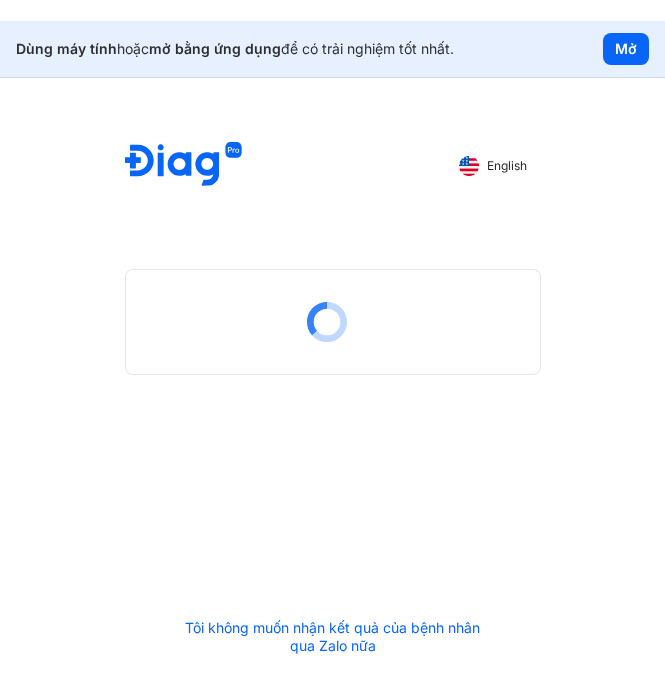scroll, scrollTop: 0, scrollLeft: 0, axis: both 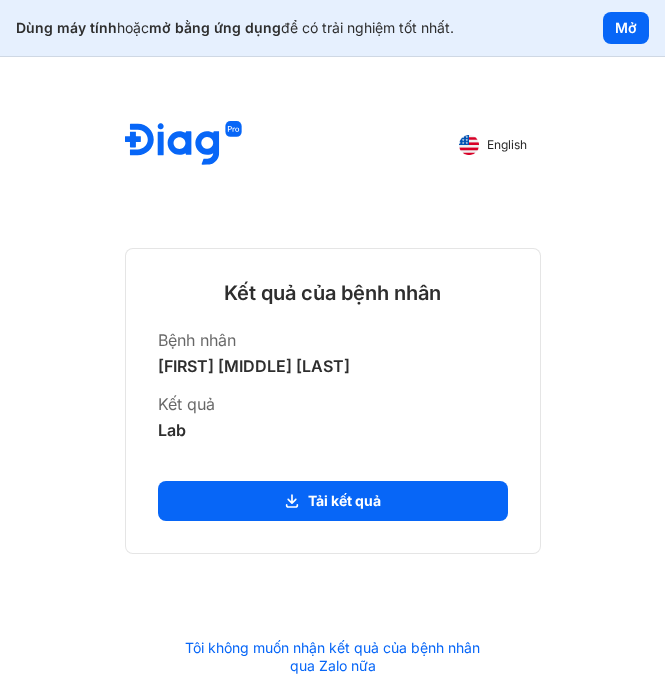 click on "Tải kết quả" at bounding box center (333, 501) 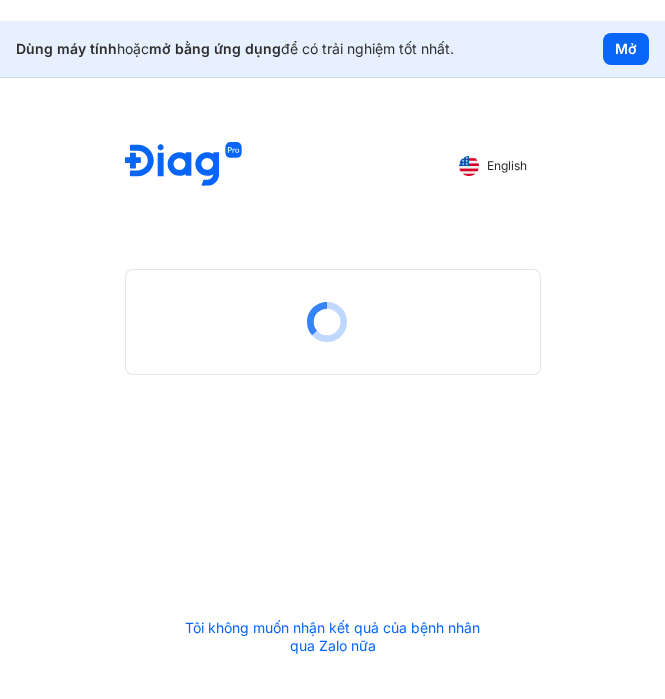 scroll, scrollTop: 0, scrollLeft: 0, axis: both 